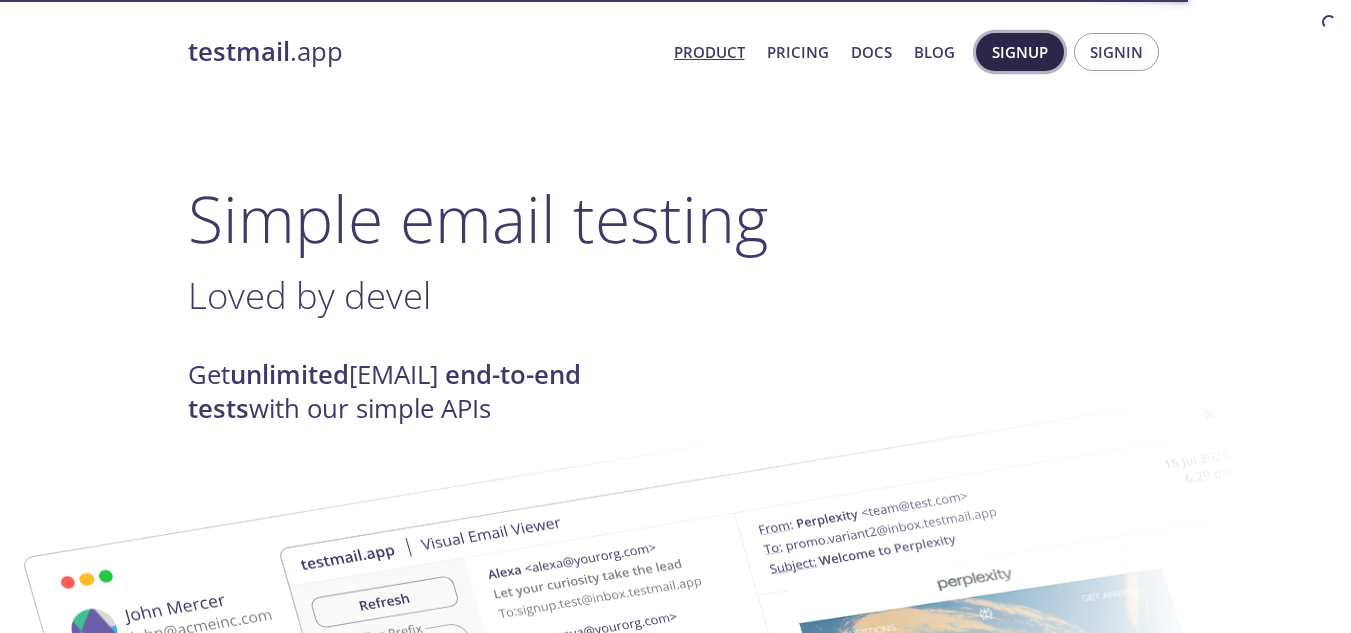 scroll, scrollTop: 0, scrollLeft: 0, axis: both 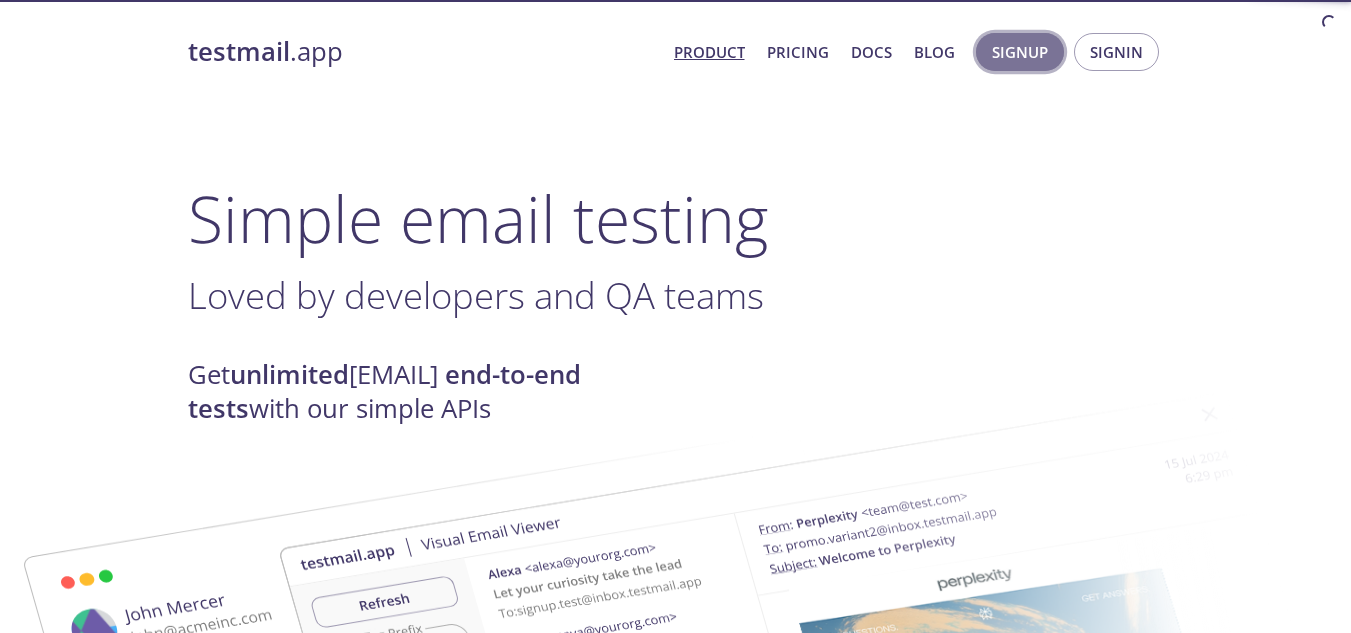 click on "Signup" at bounding box center [1020, 52] 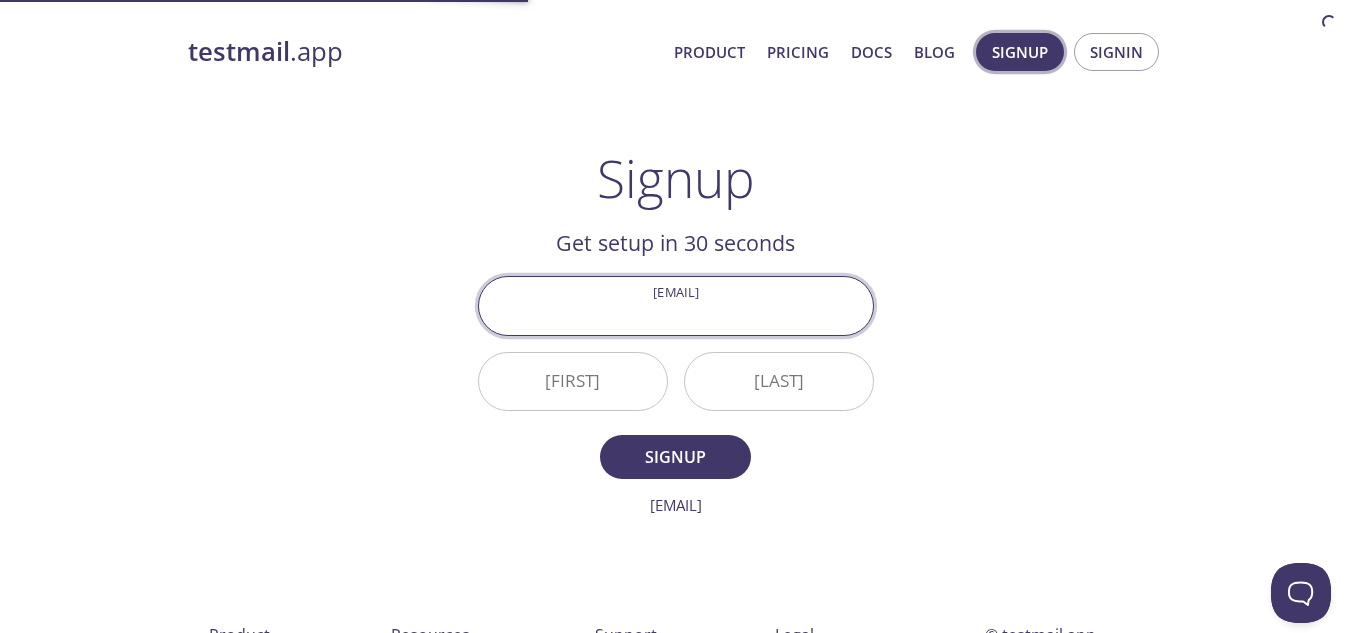 scroll, scrollTop: 0, scrollLeft: 0, axis: both 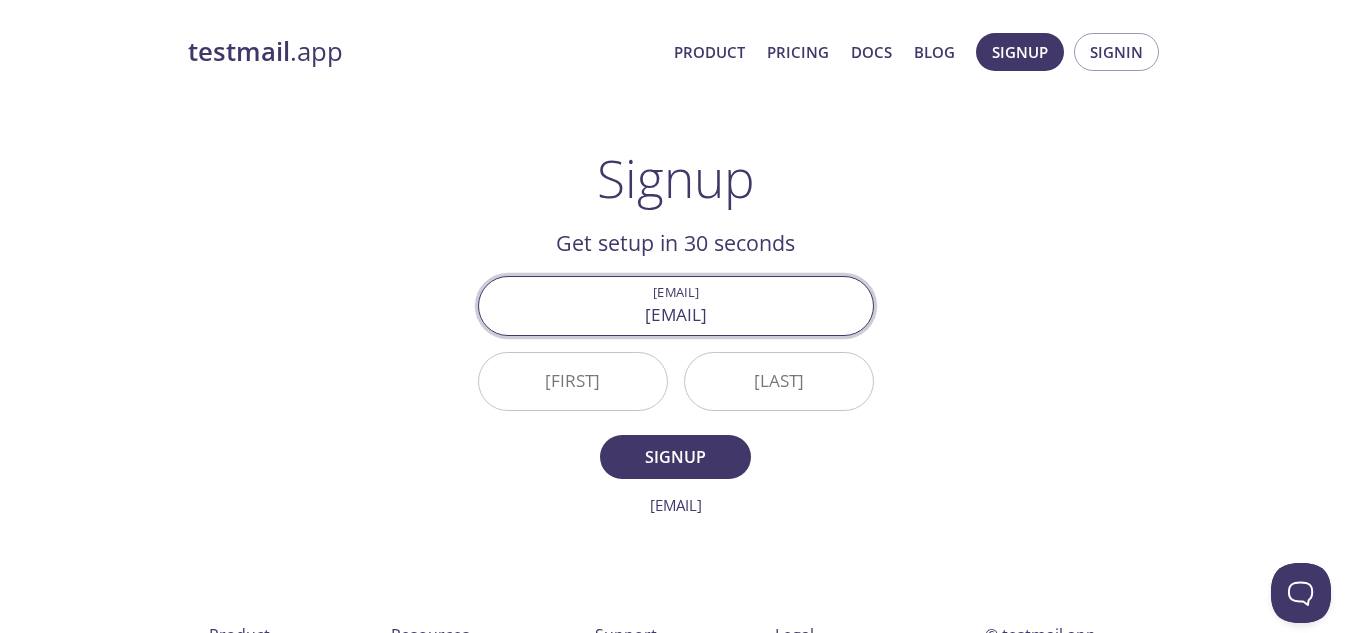 type on "[EMAIL]" 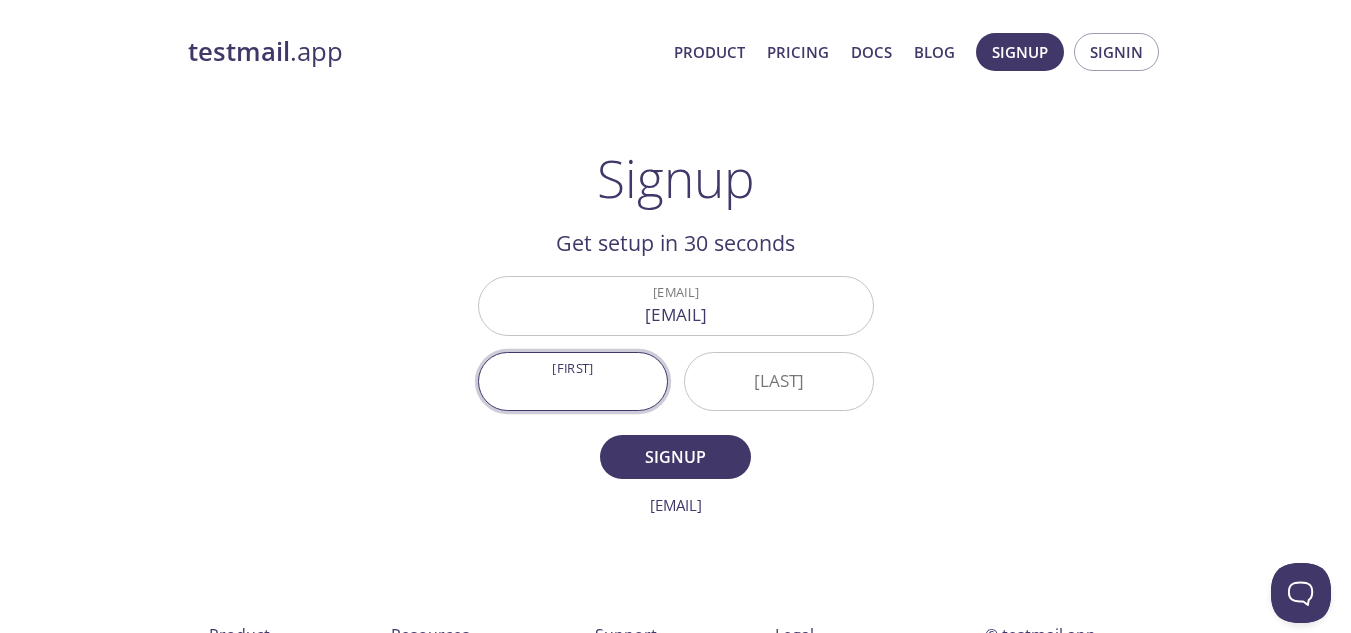 click on "First Name" at bounding box center [573, 381] 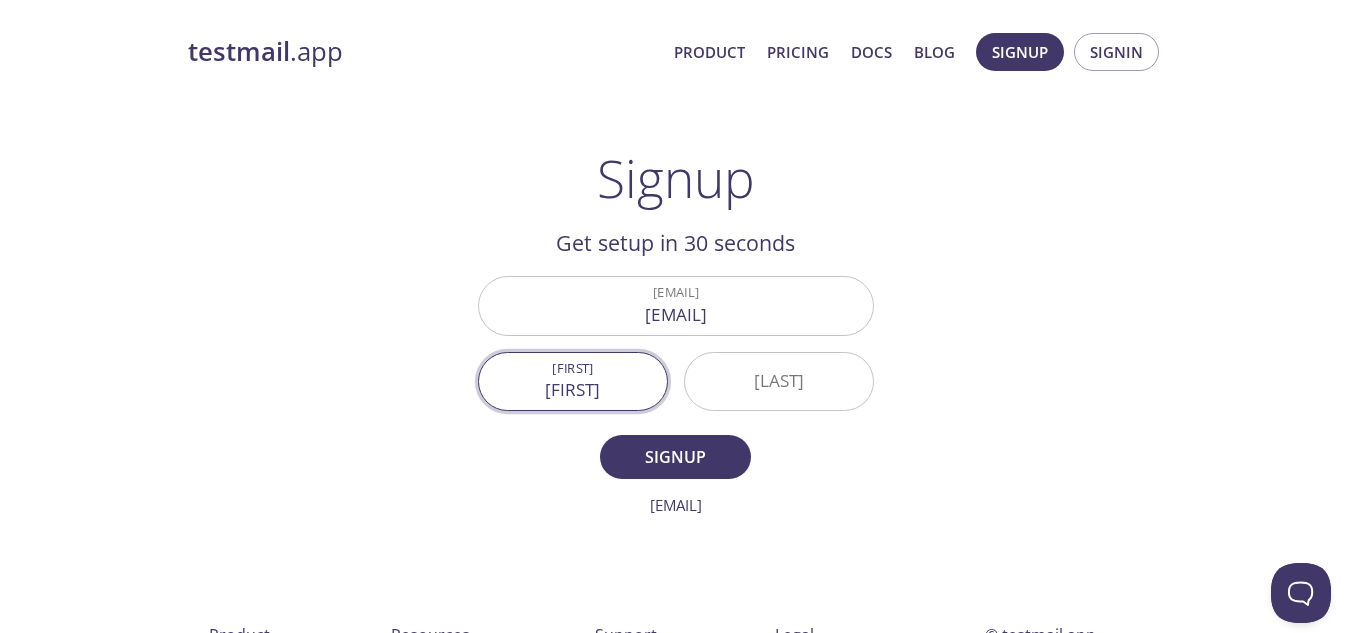 type on "Mukeh" 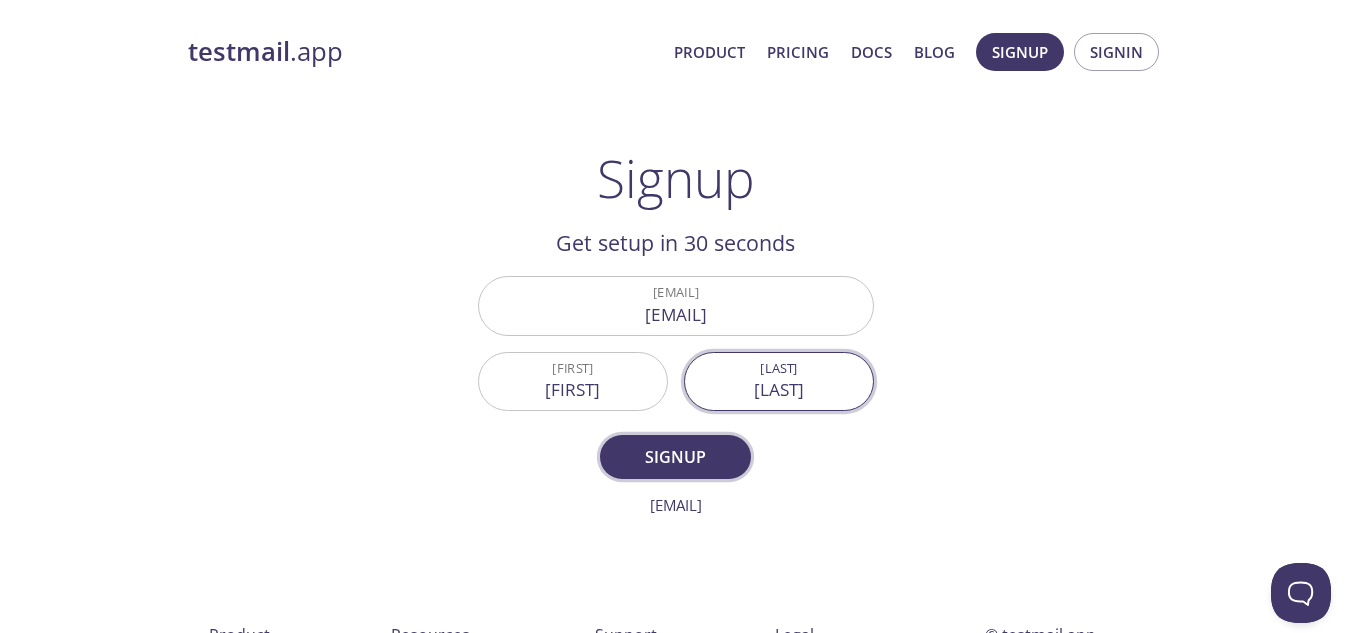 type on "Thakur" 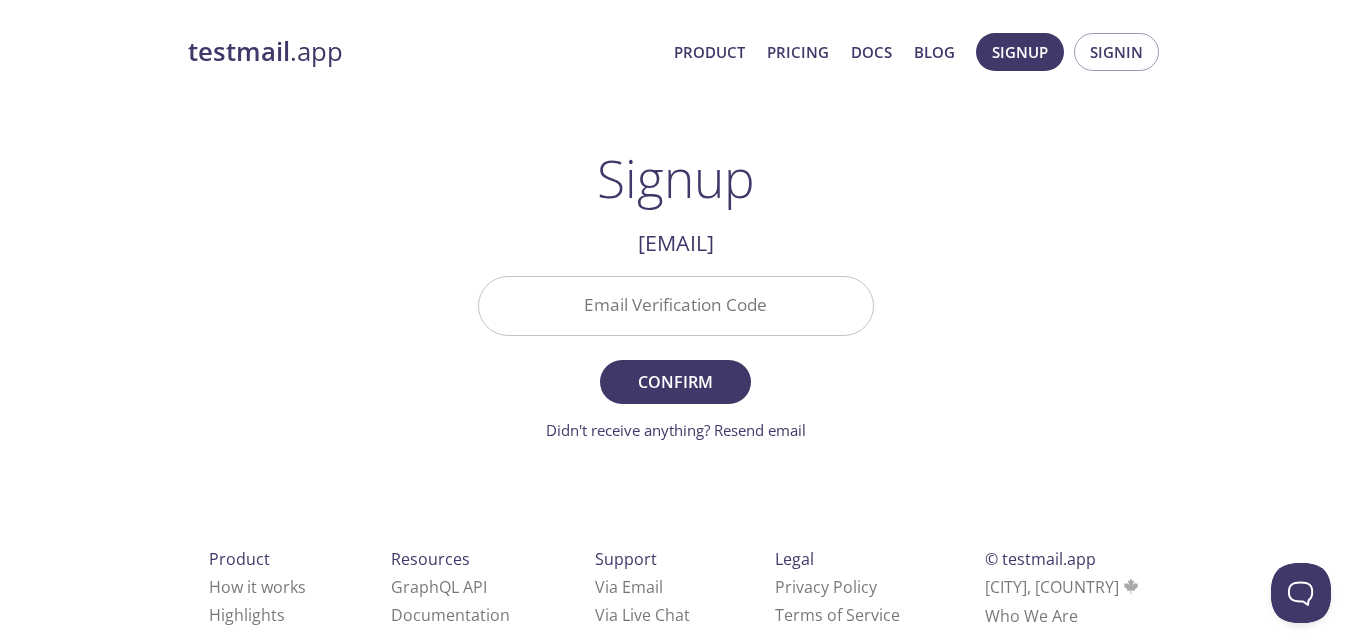 click on "Email Verification Code" at bounding box center [676, 305] 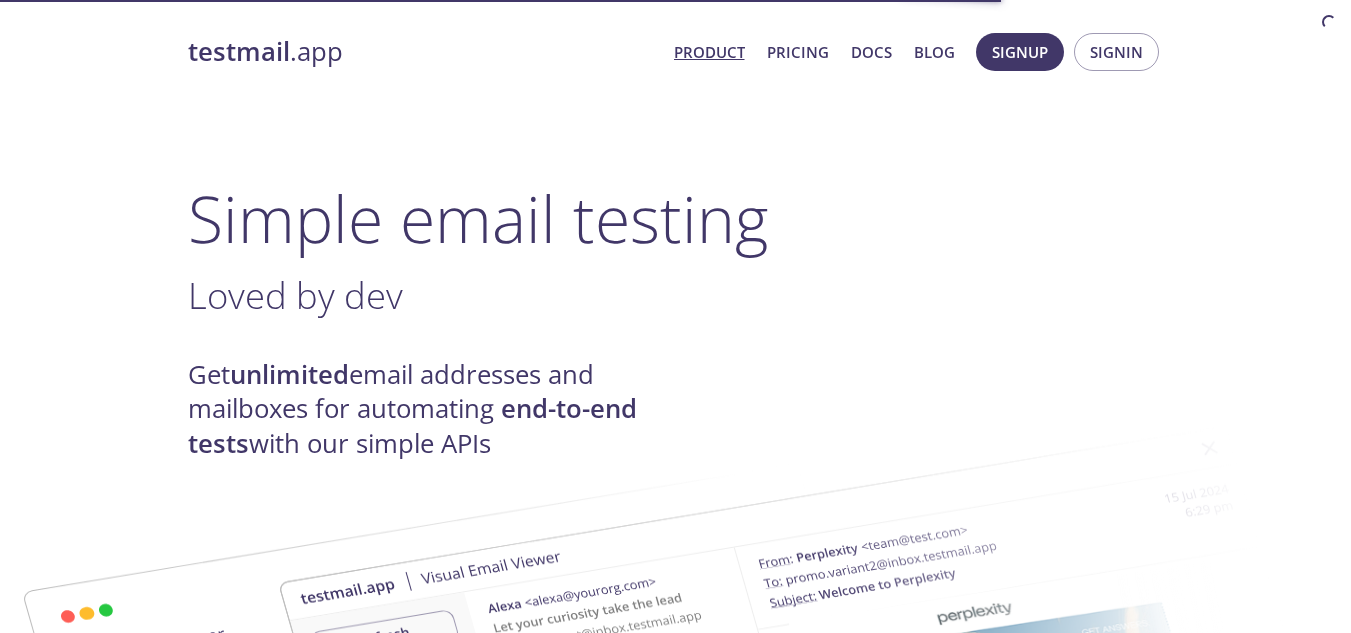scroll, scrollTop: 0, scrollLeft: 0, axis: both 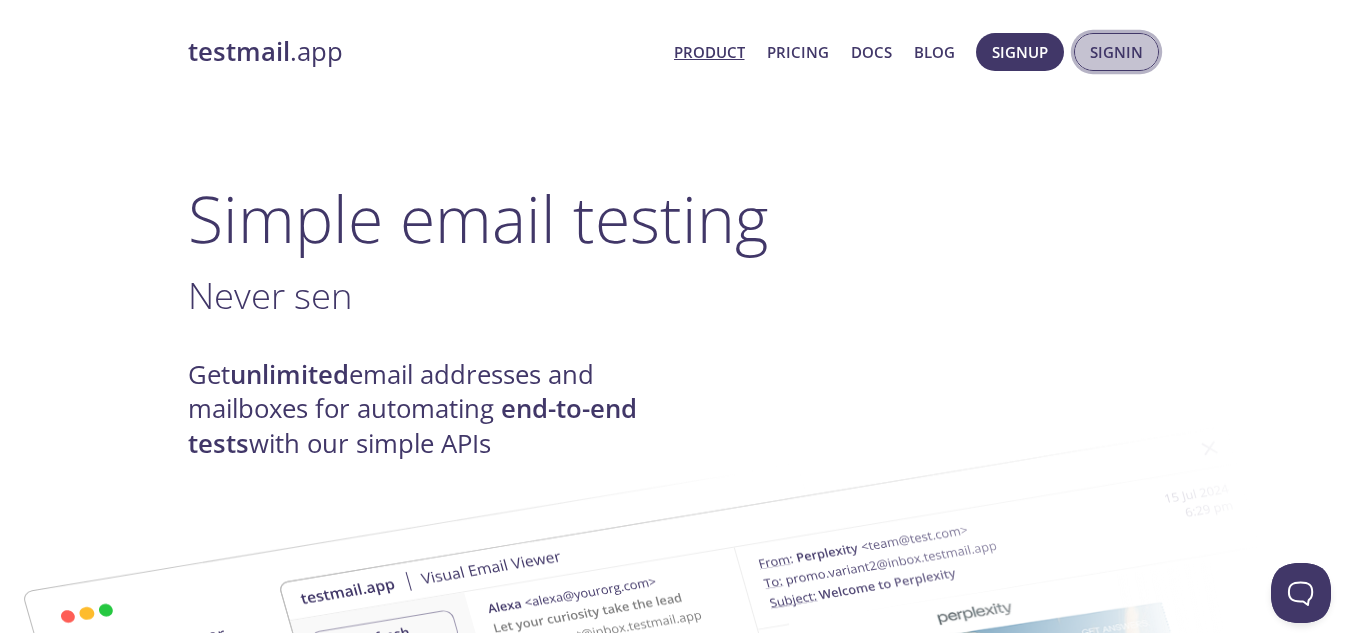 click on "Signin" at bounding box center [1116, 52] 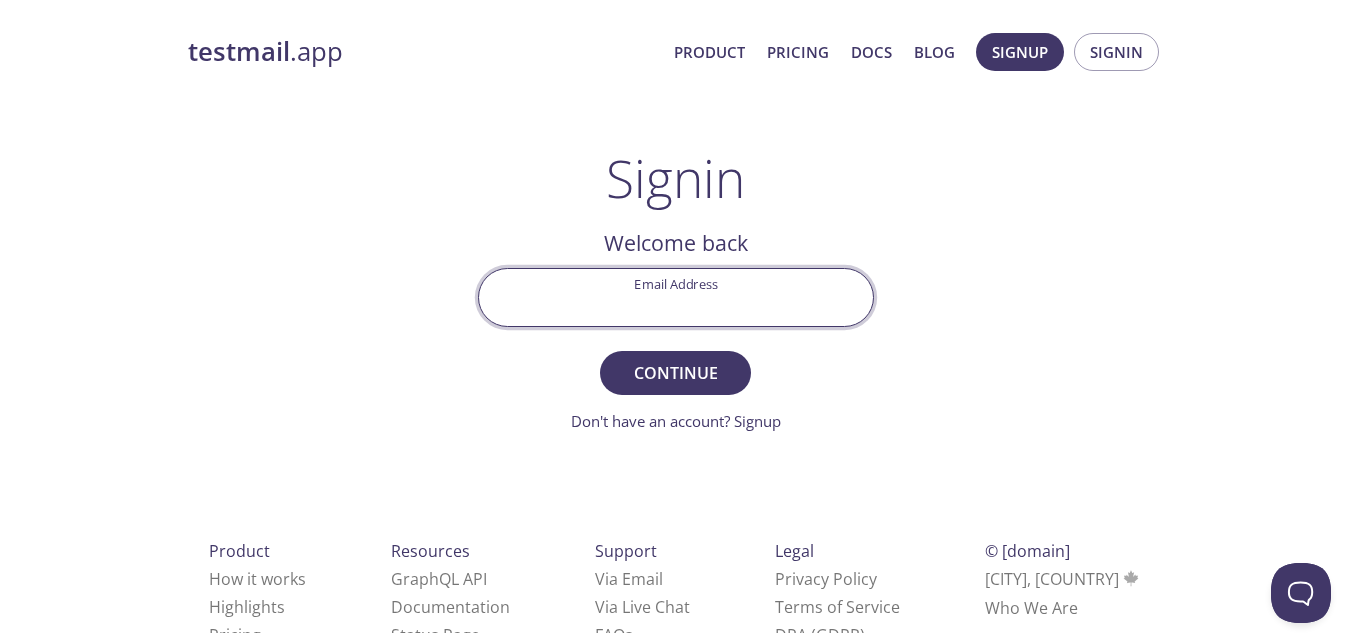 click on "[EMAIL] Address" at bounding box center (676, 297) 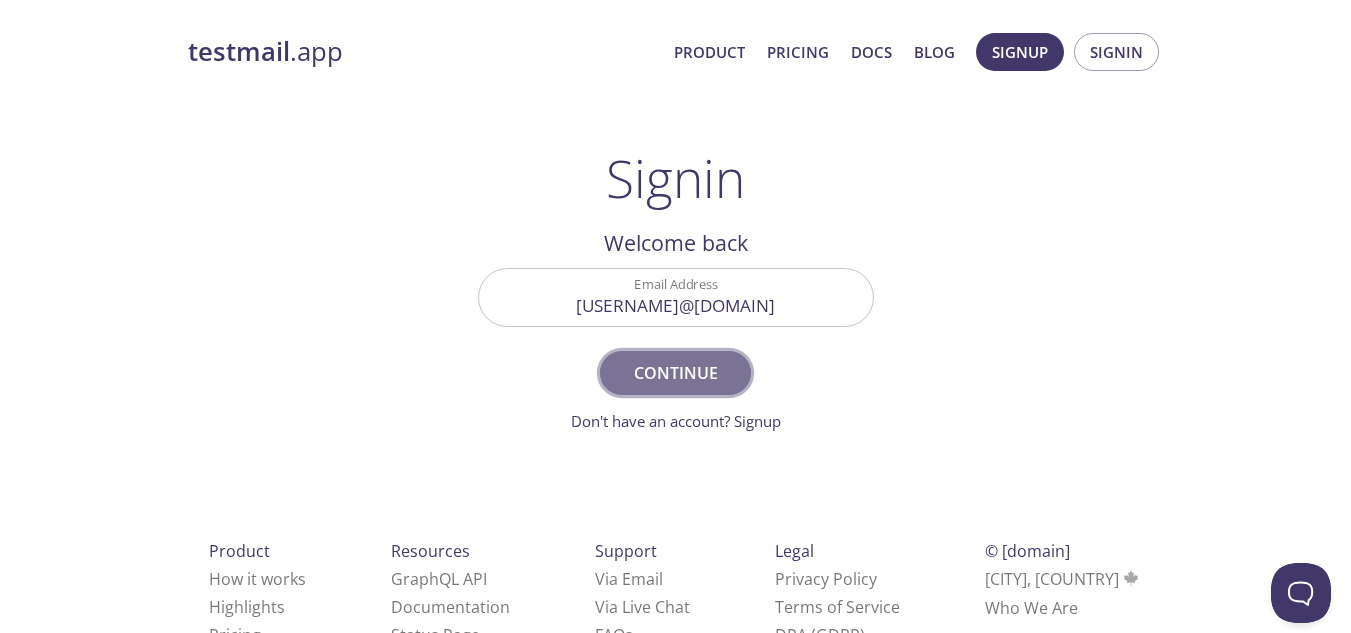 click on "Continue" at bounding box center [675, 373] 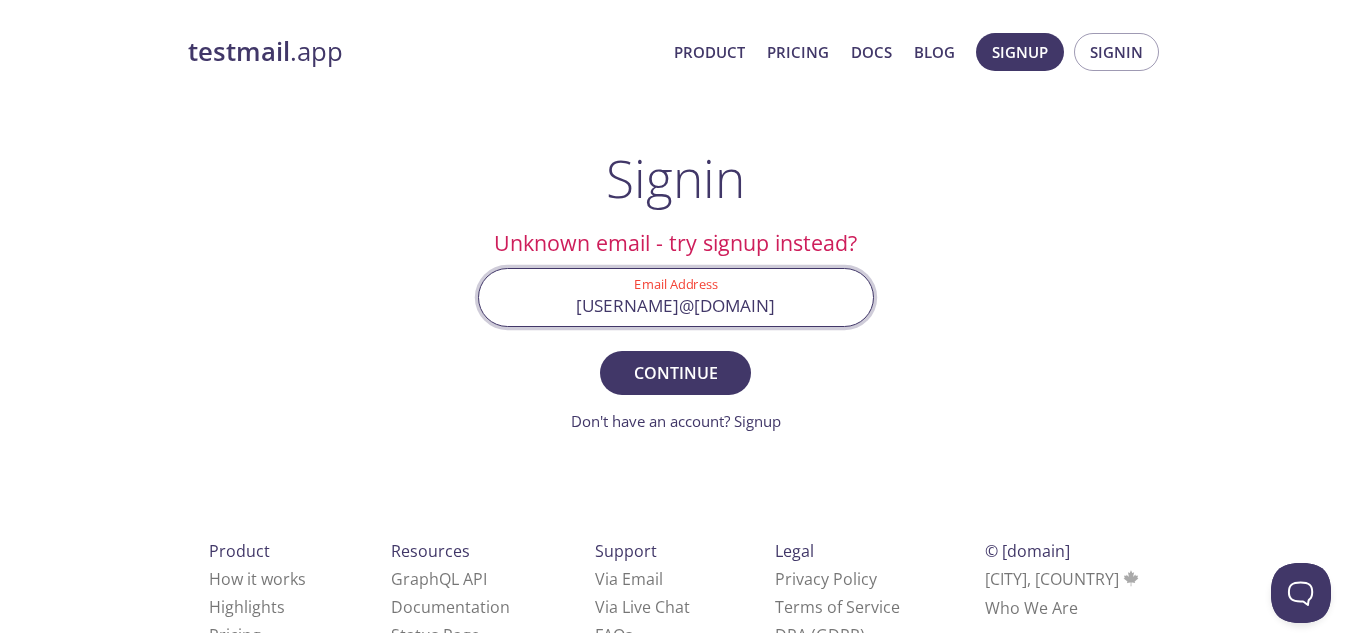 click on "[EMAIL]" at bounding box center (676, 297) 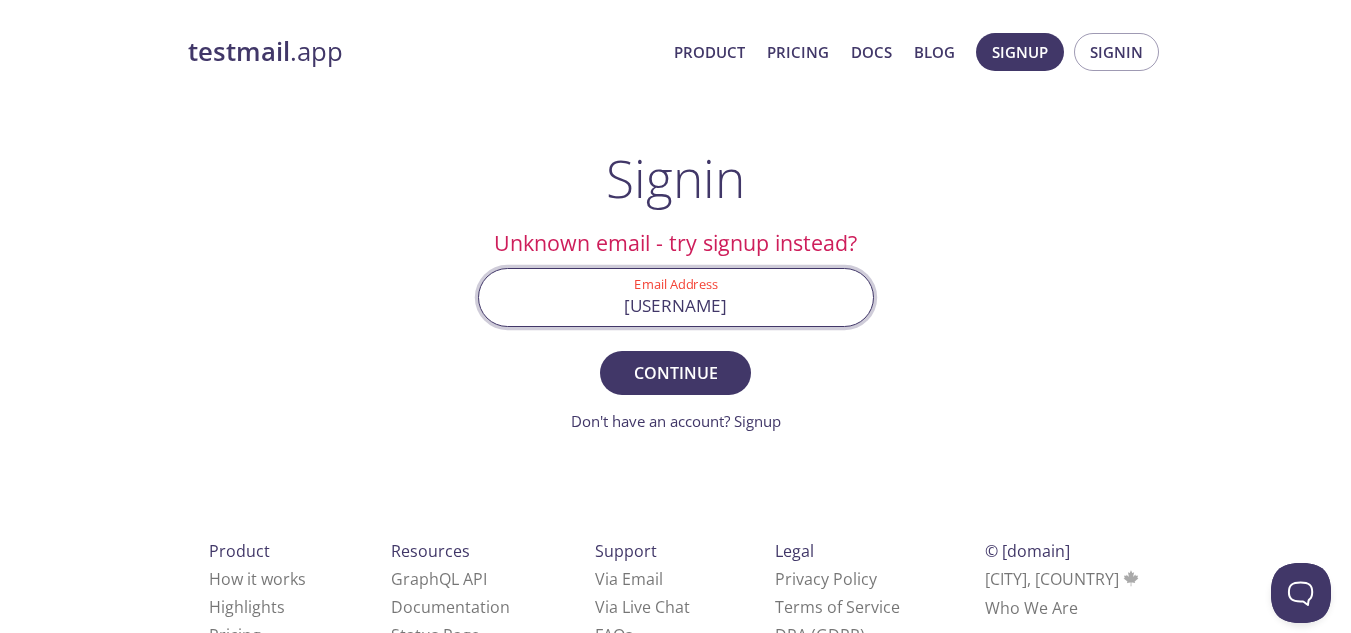 type on "[EMAIL]" 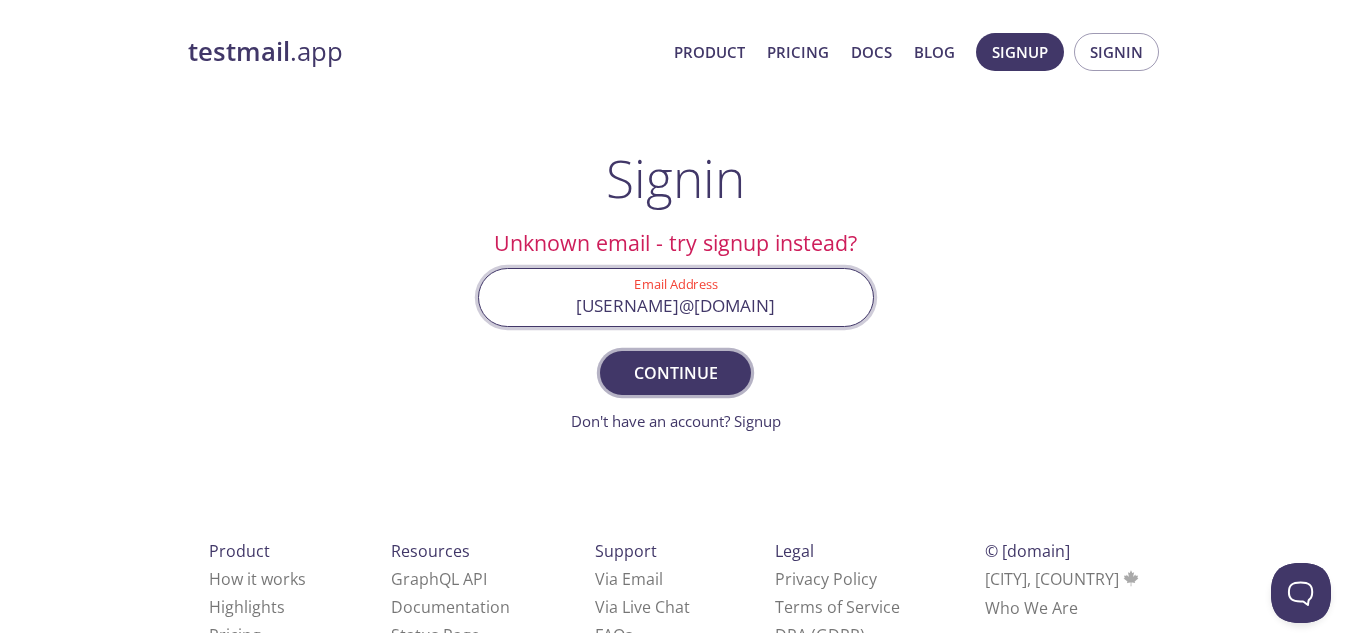 click on "Continue" at bounding box center (675, 373) 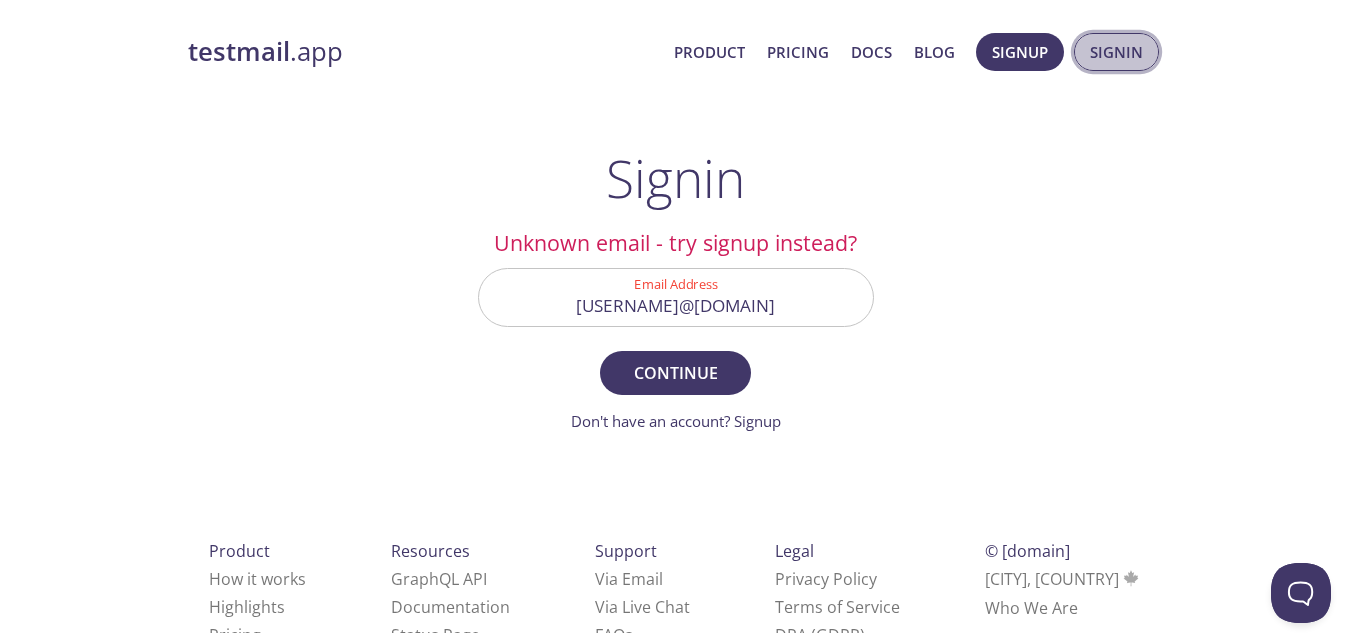click on "Signin" at bounding box center [1116, 52] 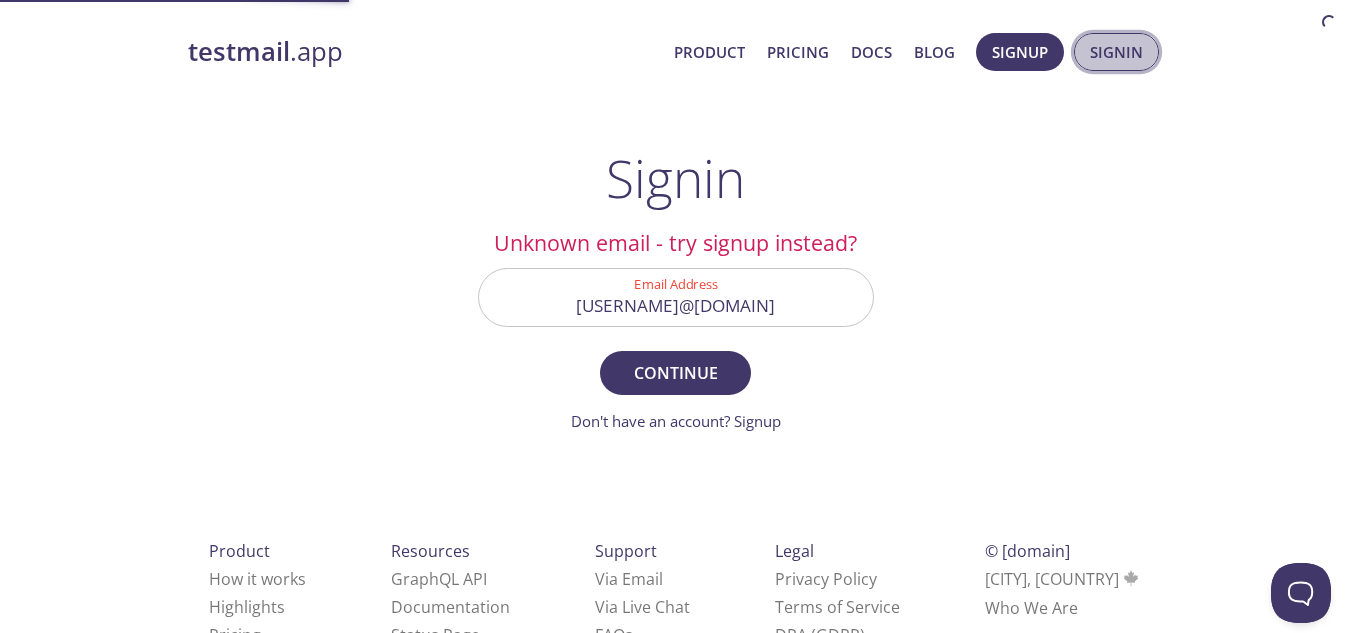 click on "Signin" at bounding box center (1116, 52) 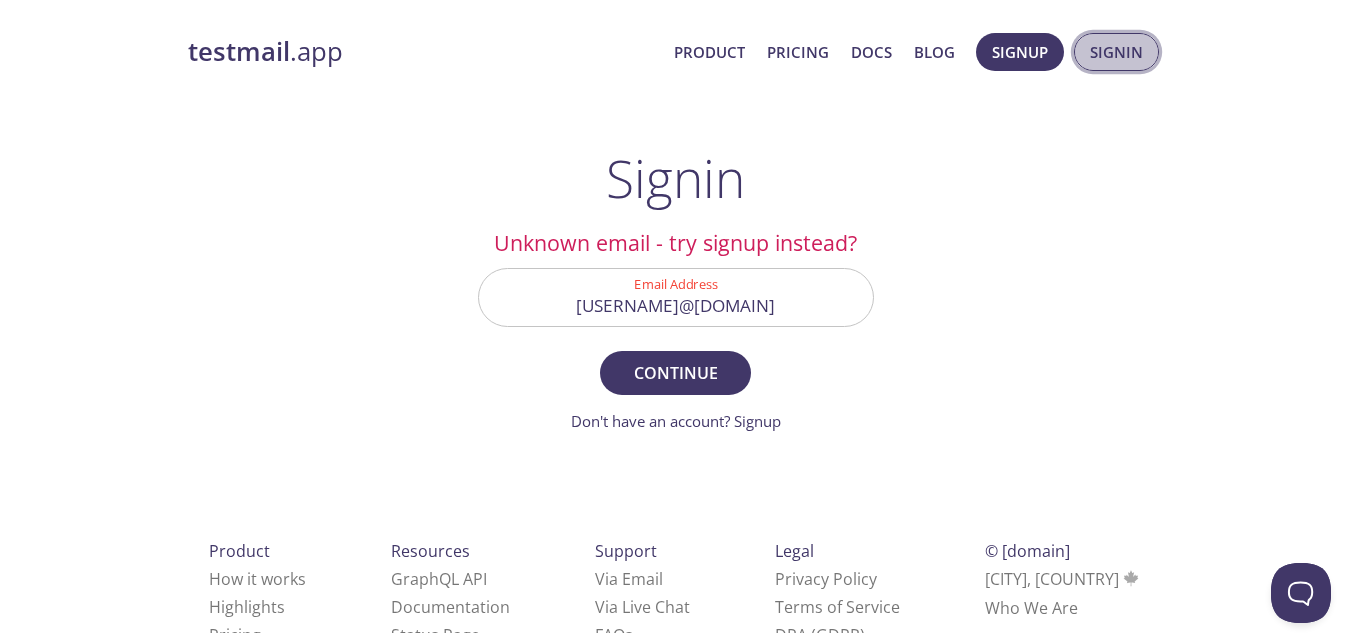 click on "Signin" at bounding box center [1116, 52] 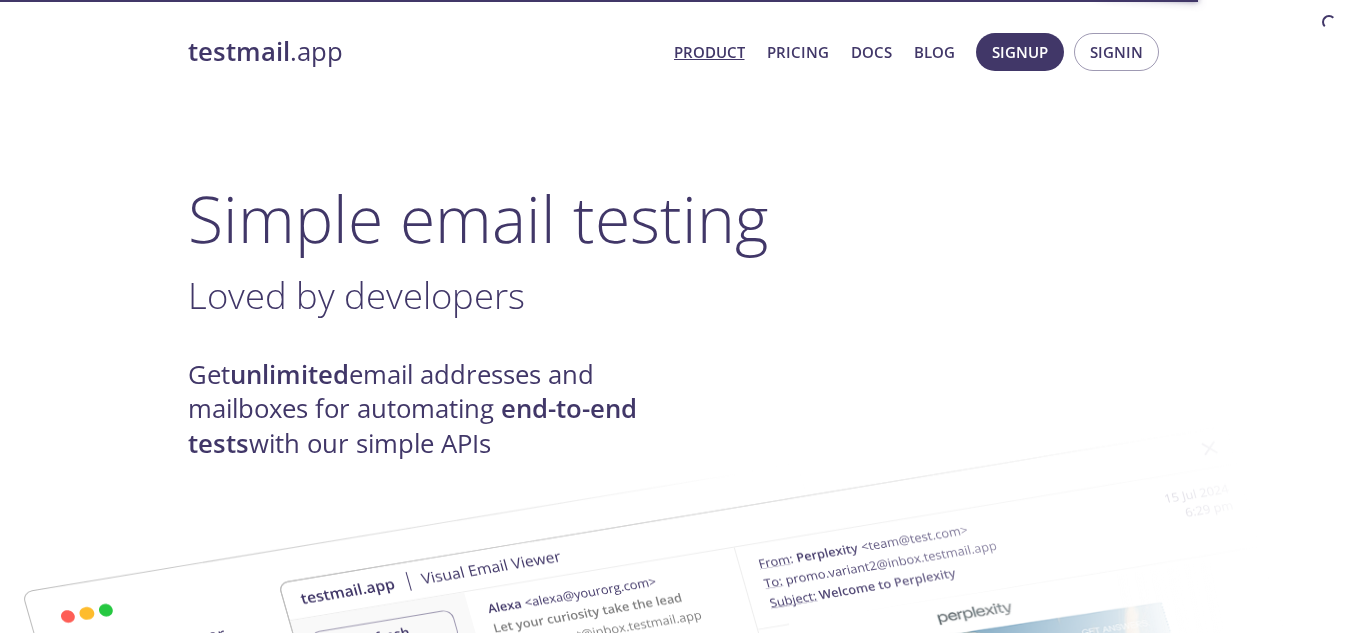 scroll, scrollTop: 0, scrollLeft: 0, axis: both 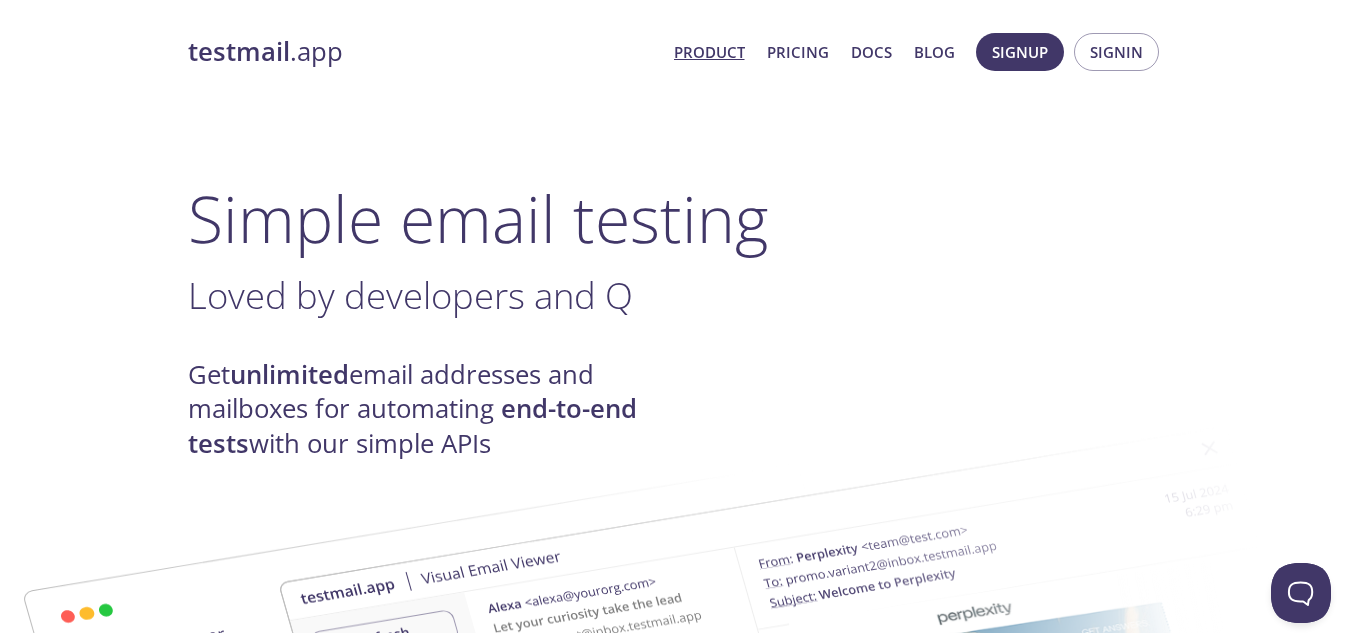 click on "Simple email testing" at bounding box center (676, 218) 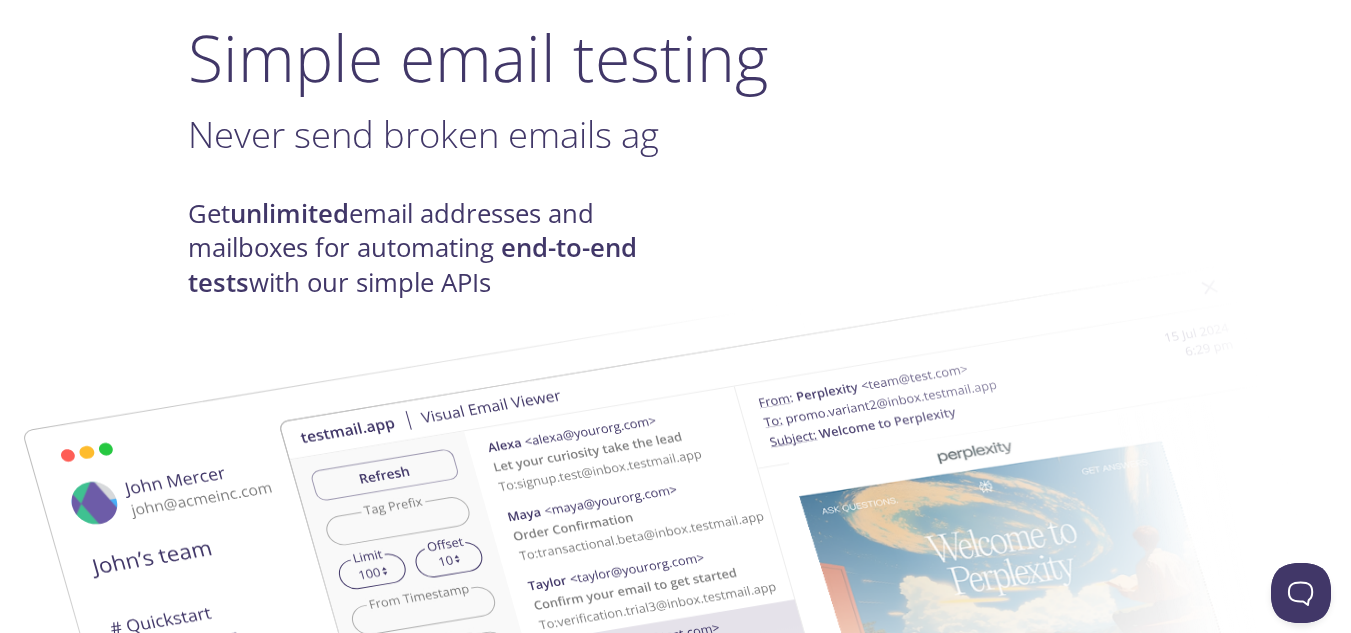 scroll, scrollTop: 0, scrollLeft: 0, axis: both 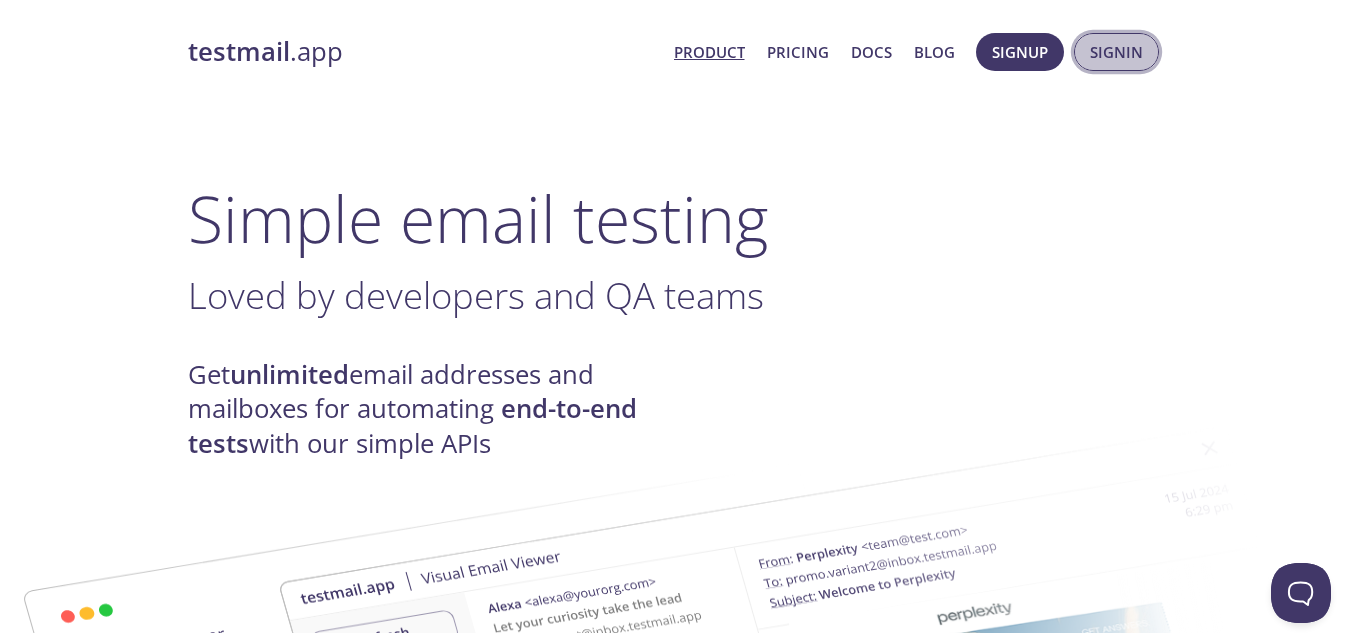 click on "Signin" at bounding box center (1116, 52) 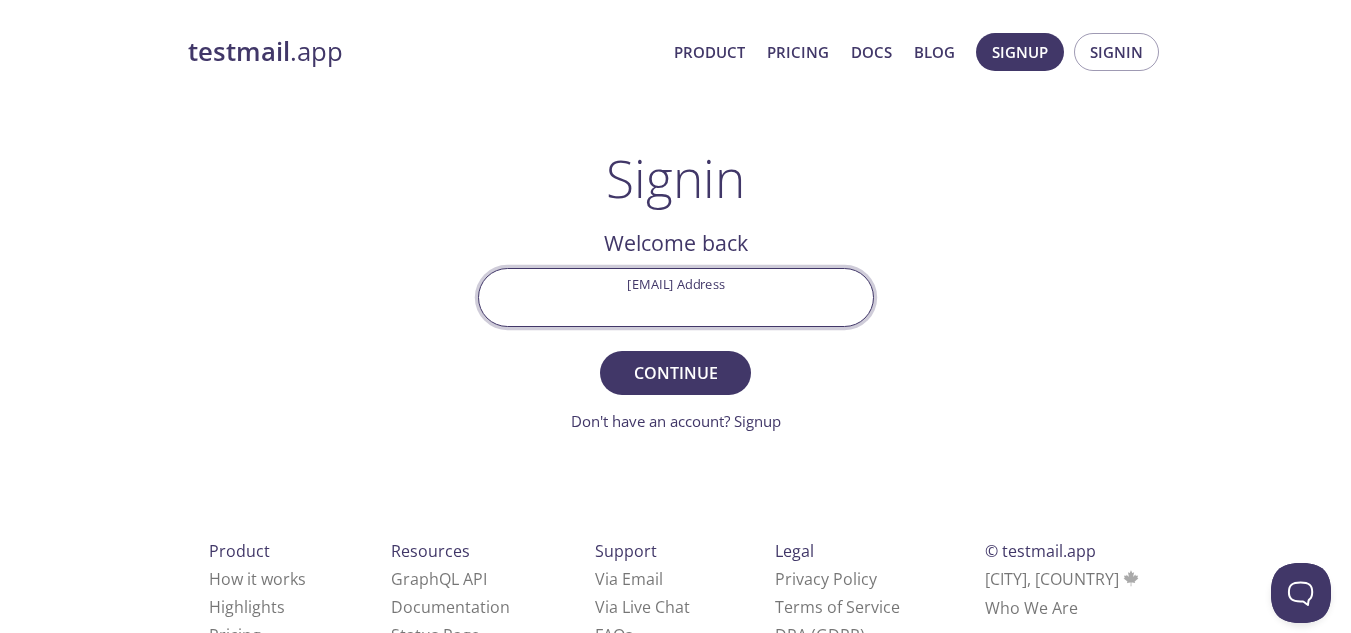 click on "[EMAIL] Address" at bounding box center [676, 297] 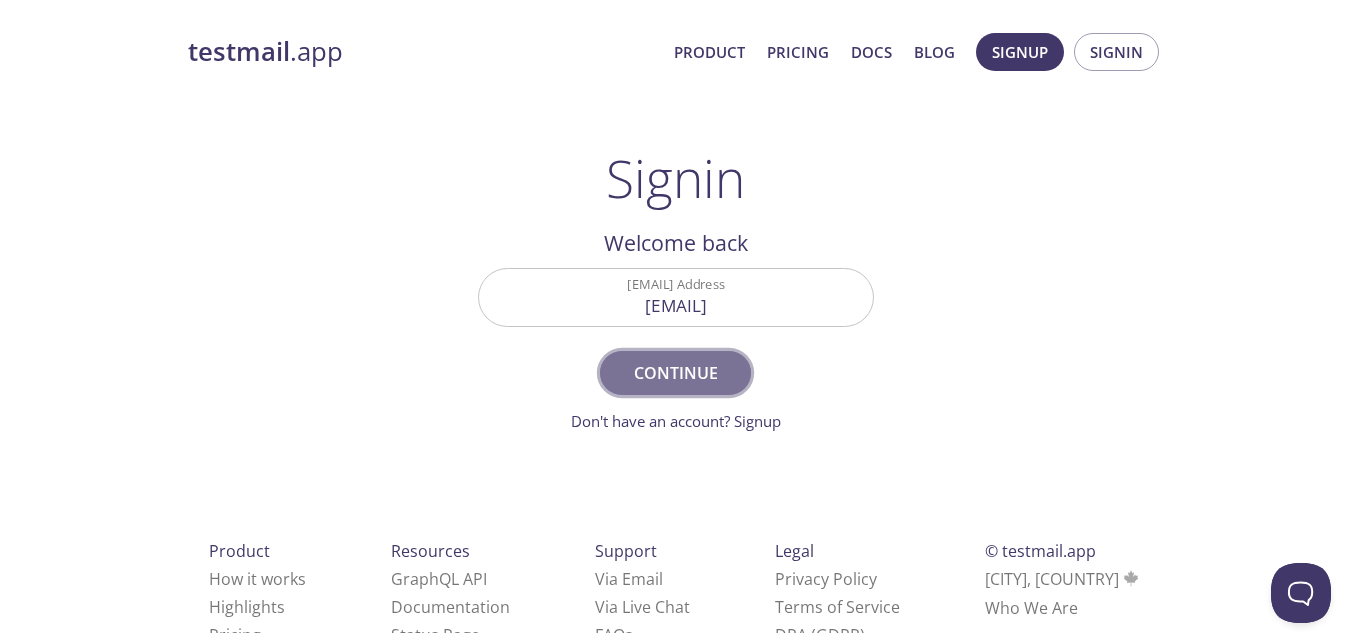 click on "Continue" at bounding box center (675, 373) 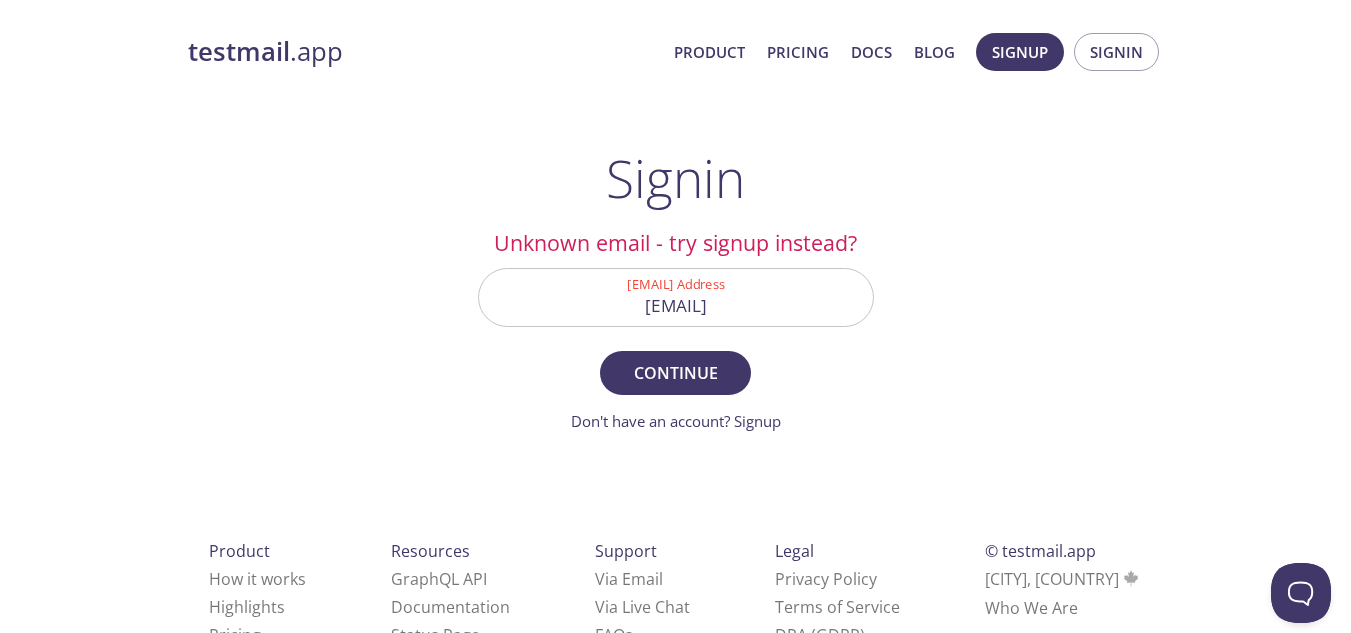 click on "[EMAIL]" at bounding box center (676, 297) 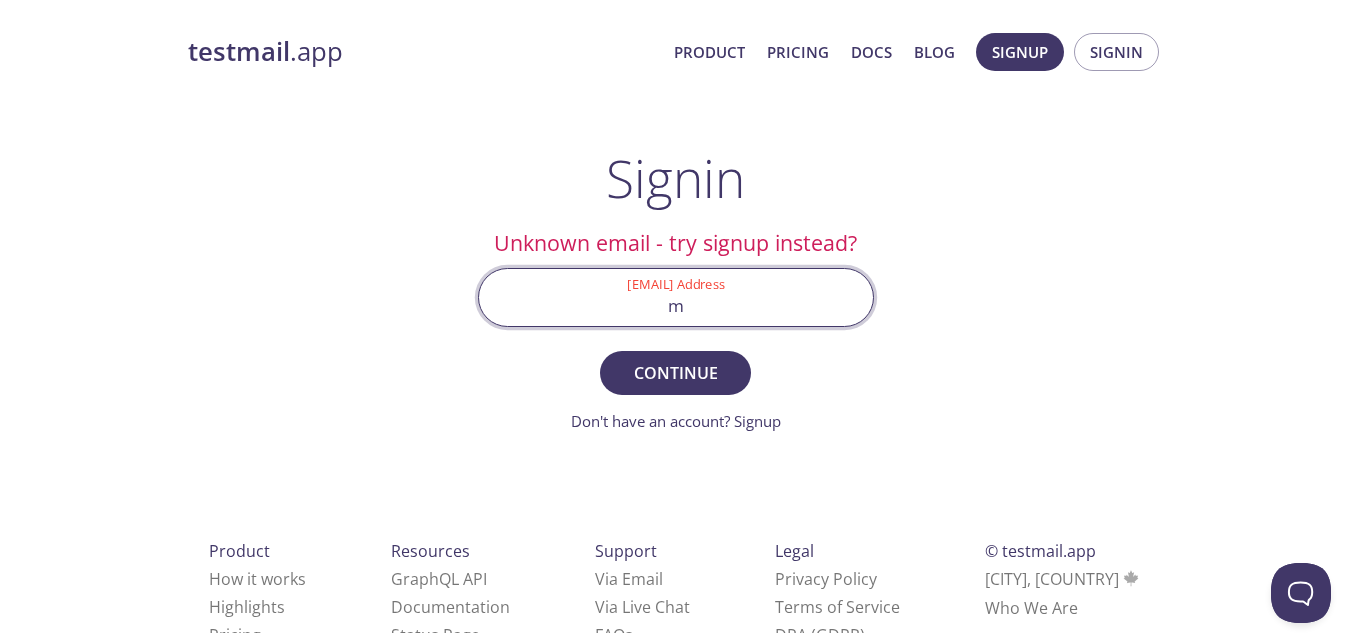 type on "[EMAIL]" 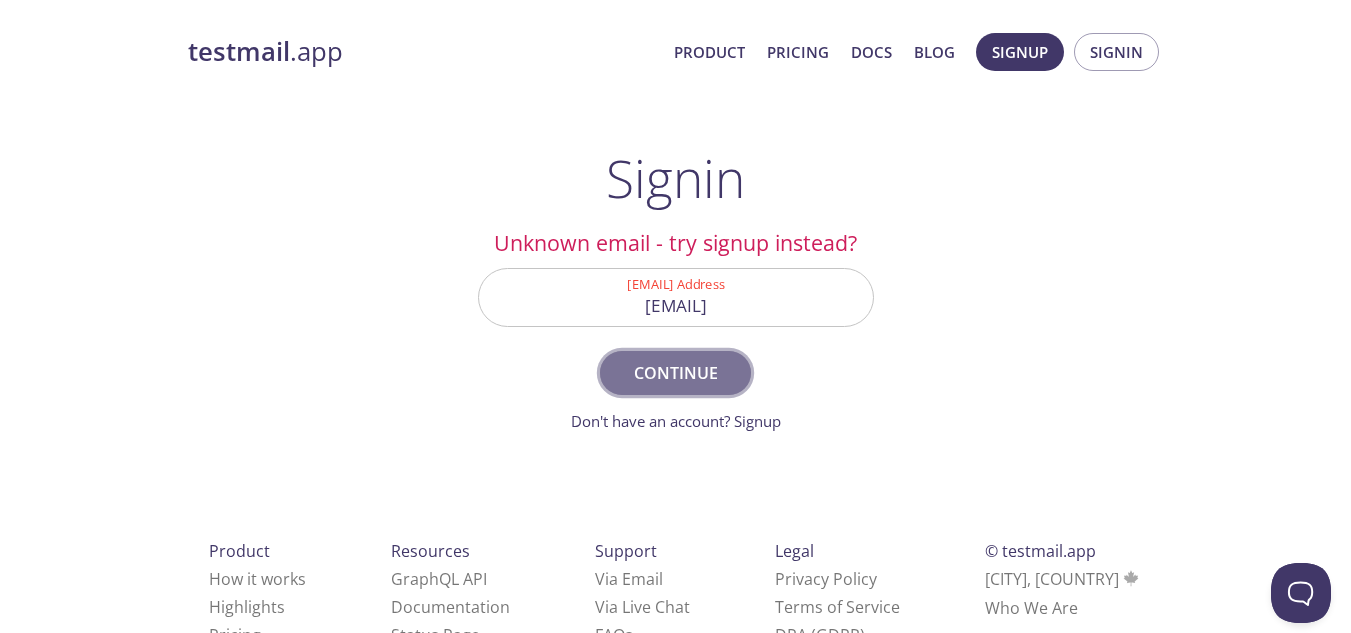 click on "Continue" at bounding box center (675, 373) 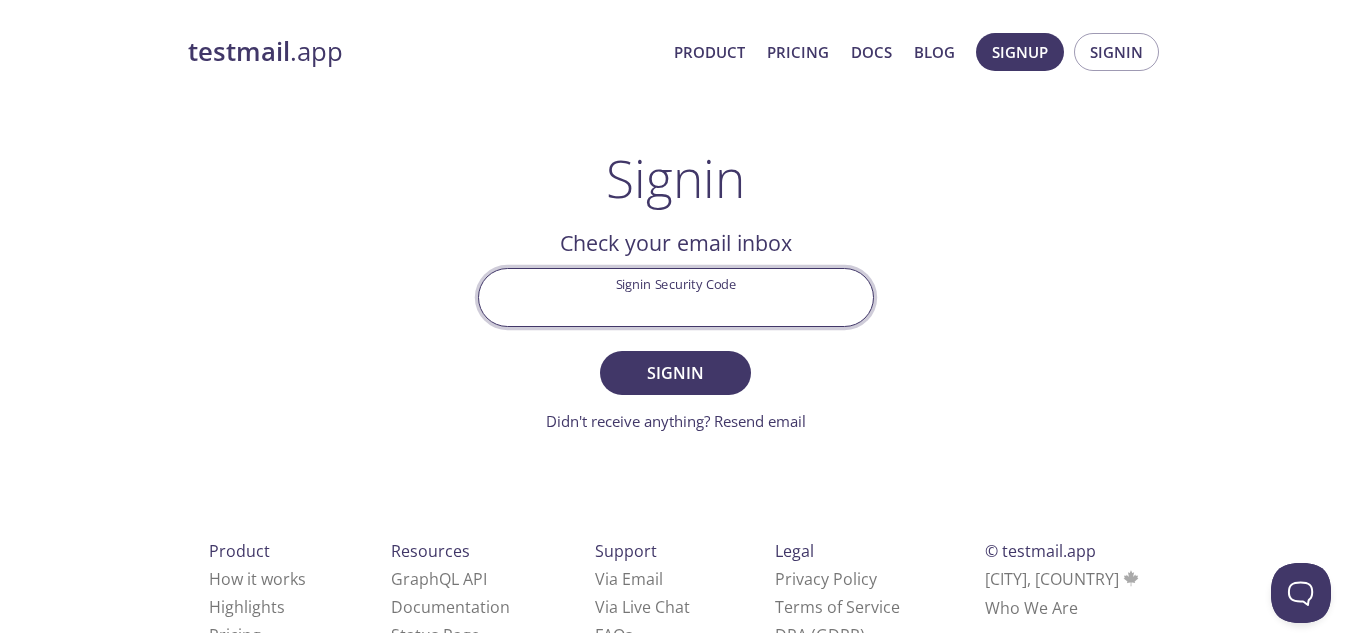 click on "Signin Security Code" at bounding box center [676, 297] 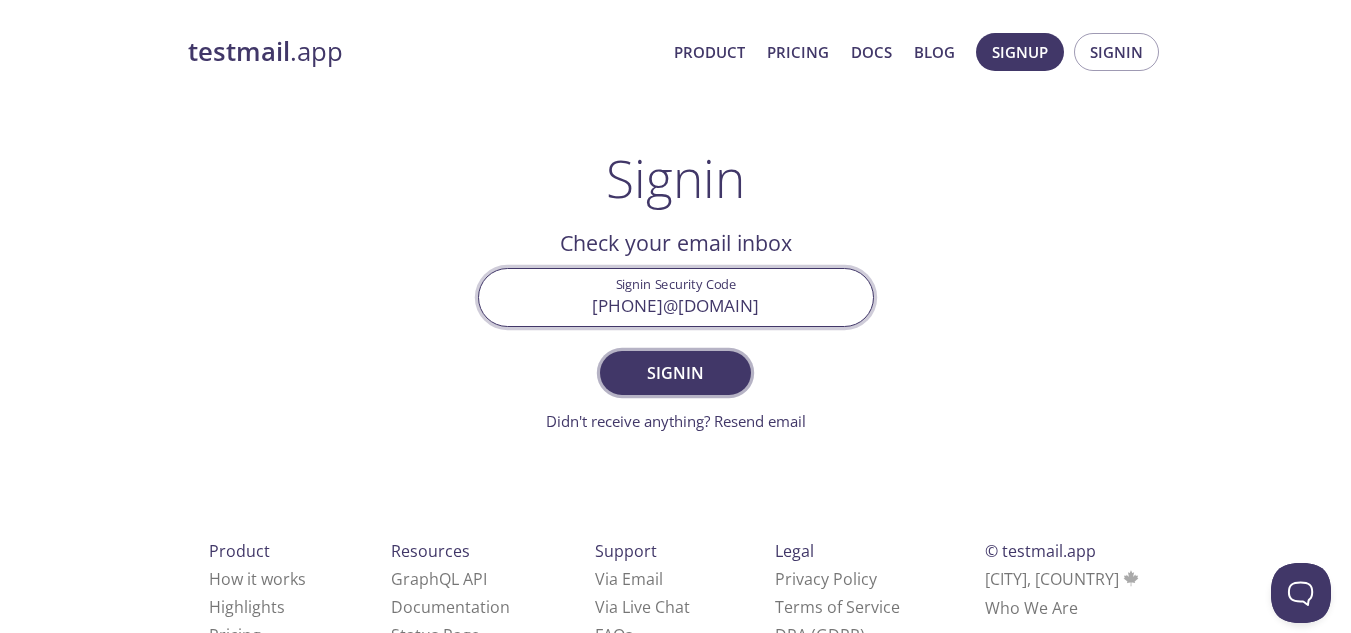 type on "[PHONE]@[DOMAIN]" 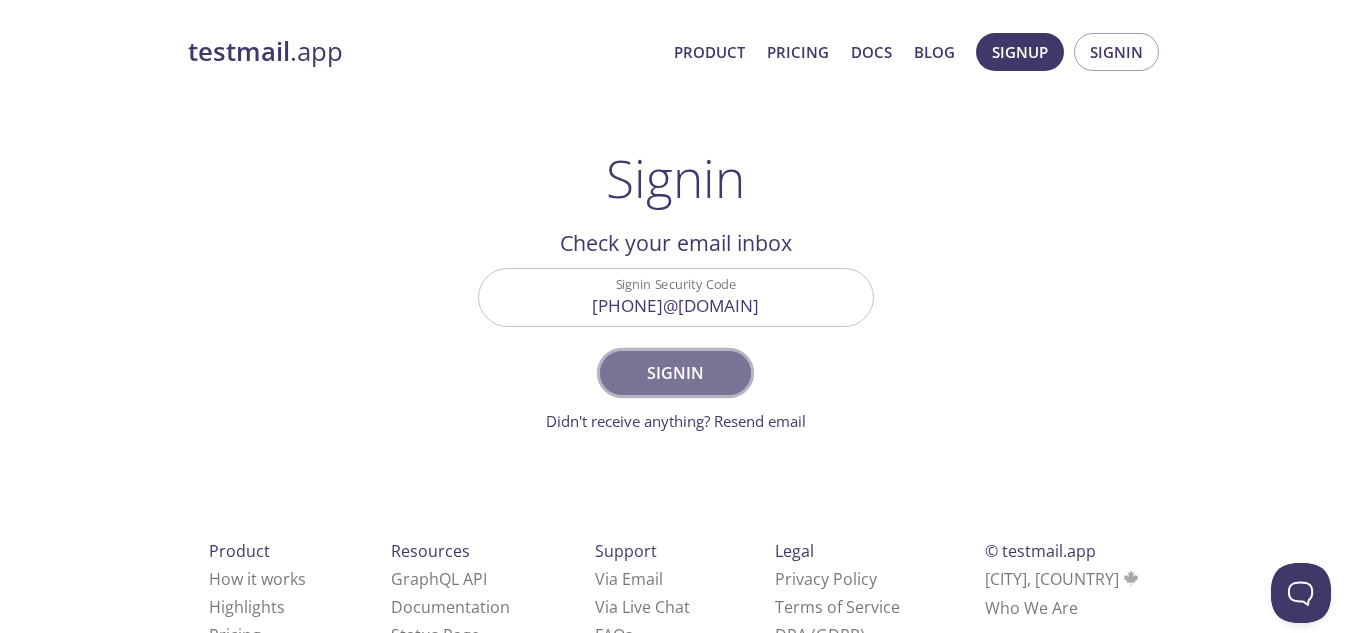 click on "Signin" at bounding box center [675, 373] 